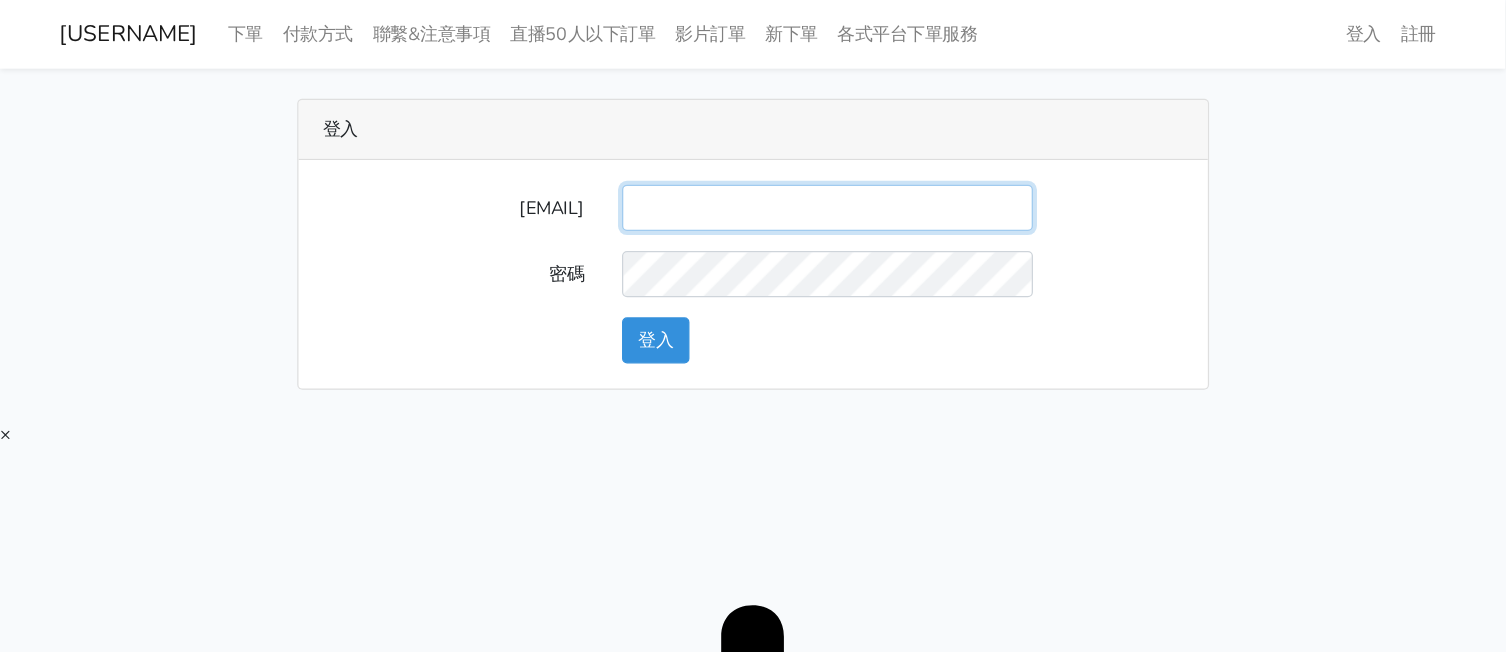 scroll, scrollTop: 0, scrollLeft: 0, axis: both 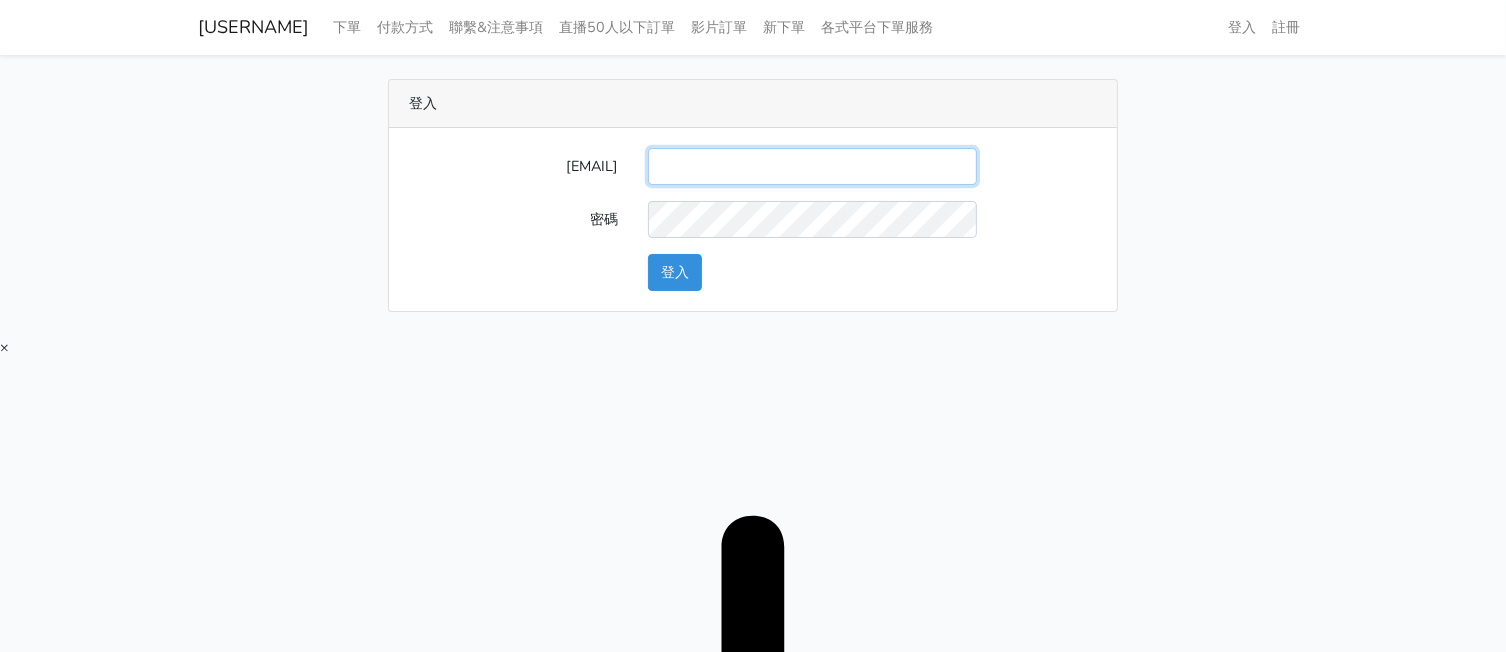 drag, startPoint x: 789, startPoint y: 152, endPoint x: 790, endPoint y: 183, distance: 31.016125 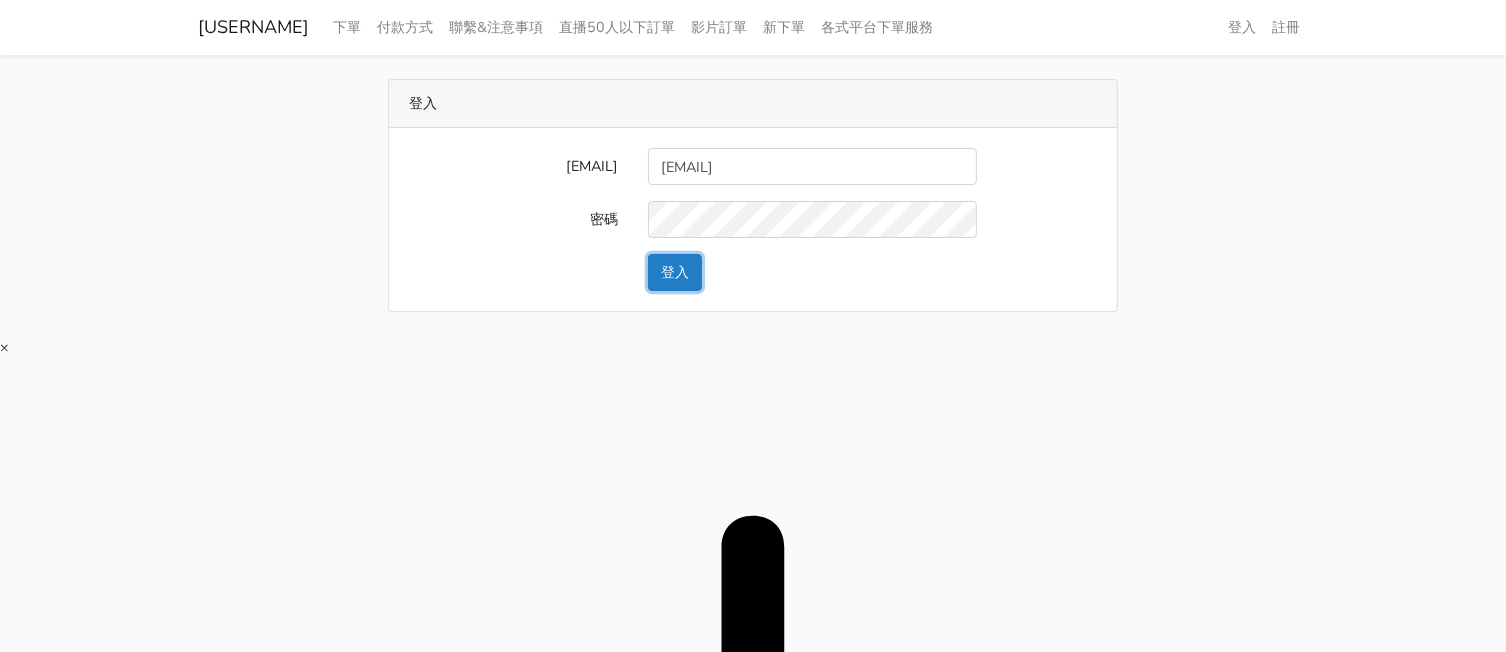 click on "登入" at bounding box center (675, 272) 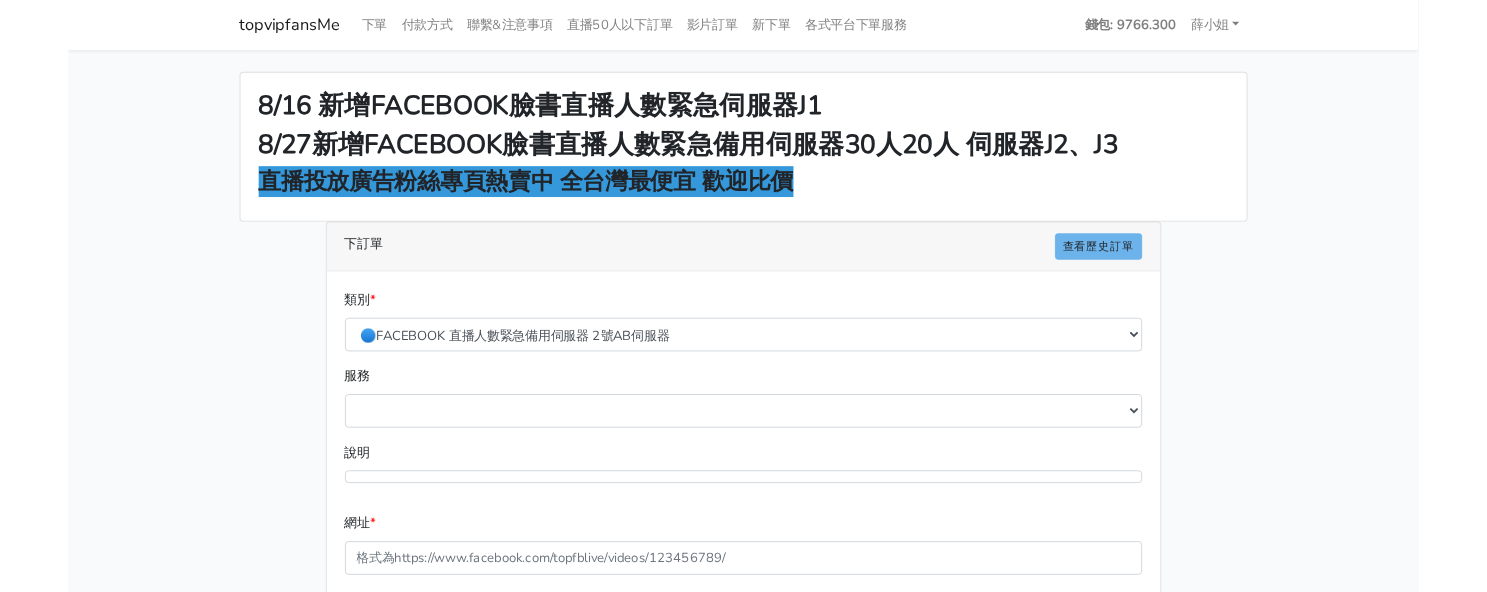 scroll, scrollTop: 0, scrollLeft: 0, axis: both 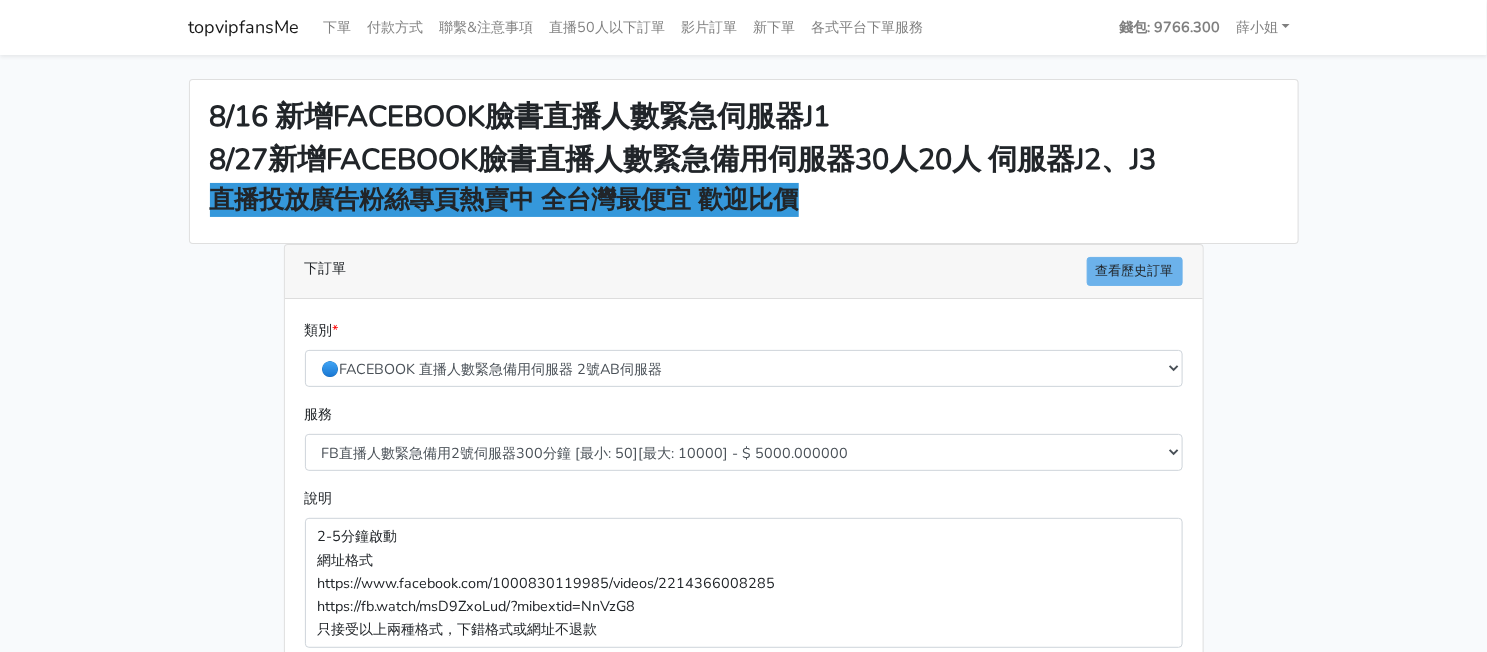 click on "8/16 新增FACEBOOK臉書直播人數緊急伺服器J1
8/27新增FACEBOOK臉書直播人數緊急備用伺服器30人20人 伺服器J2、J3
直播投放廣告粉絲專頁熱賣中 全台灣最便宜 歡迎比價
下訂單
查看歷史訂單
類別 *
🔵FACEBOOK 網軍專用貼文留言 安全保密  服務" at bounding box center (743, 537) 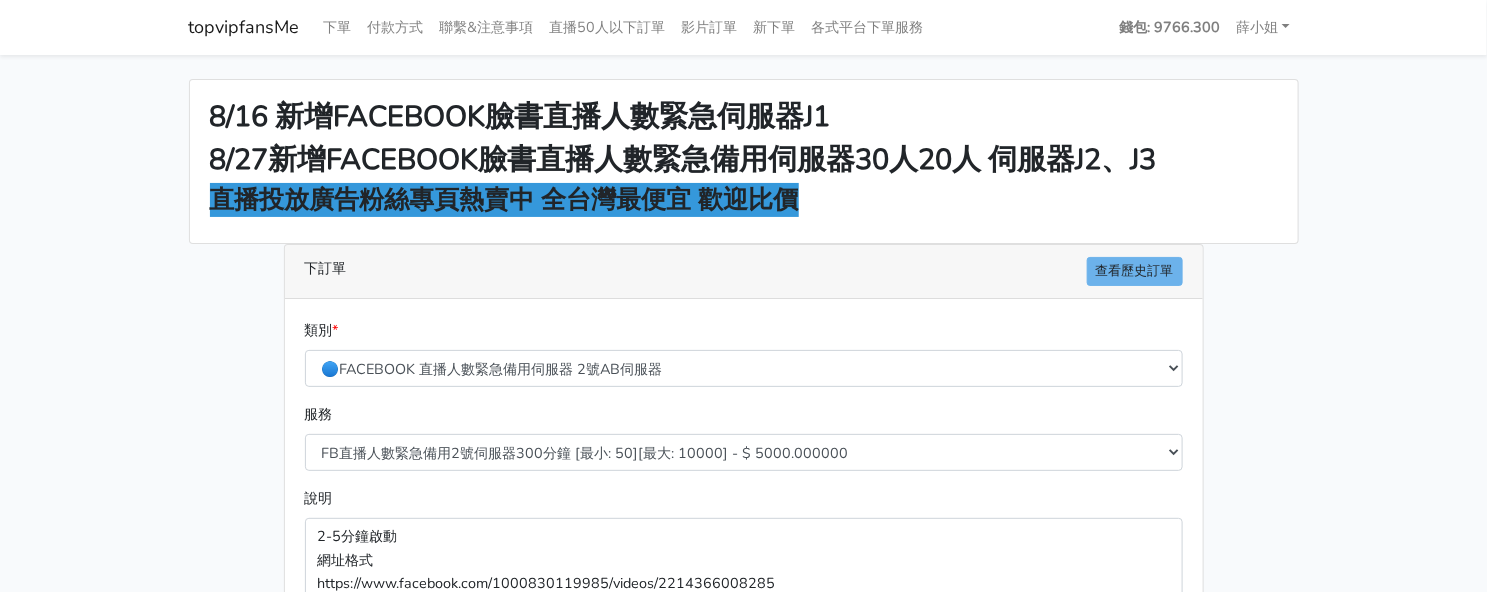 scroll, scrollTop: 124, scrollLeft: 0, axis: vertical 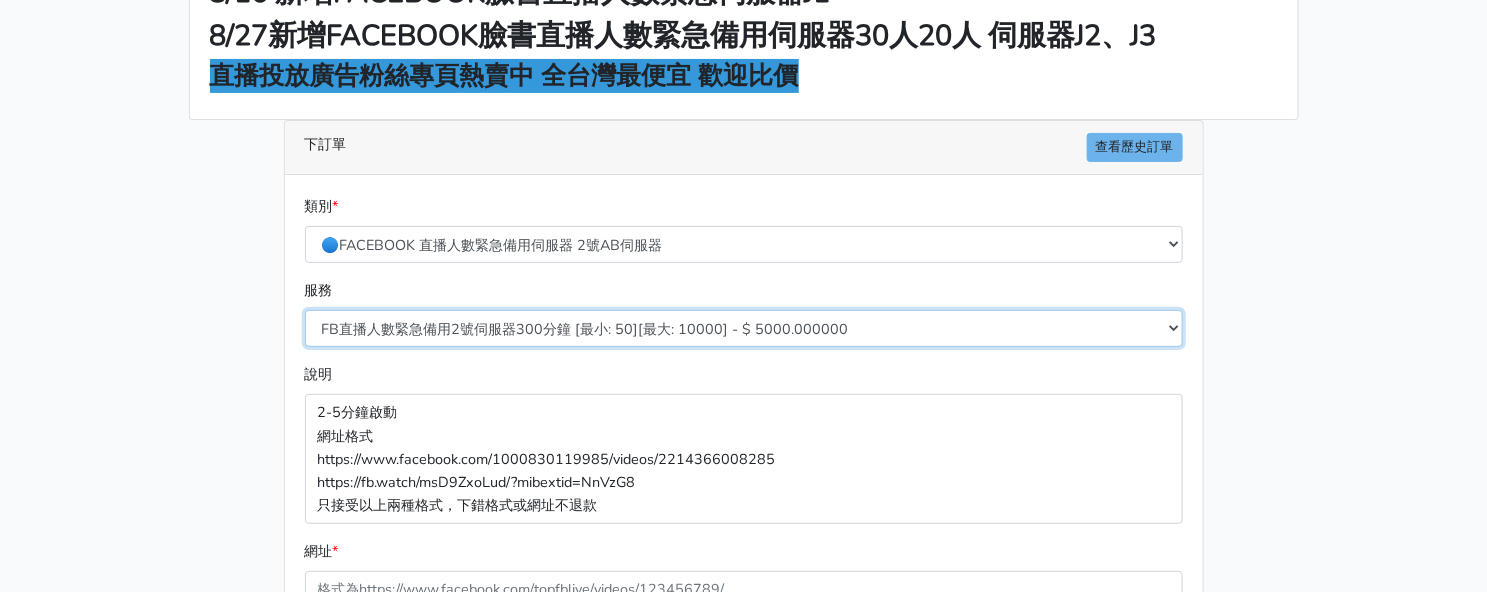 click on "FB直播人數緊急備用2號伺服器300分鐘 [最小: 50][最大: 10000] - $ 5000.000000 FB直播人數緊急備用2號伺服器60分鐘 [最小: 50][最大: 10000] - $ 1000.000000 FB直播人數緊急備用2號伺服器90分鐘 [最小: 50][最大: 10000] - $ 1500.000000 FB直播人數緊急備用2號伺服器120分鐘 [最小: 50][最大: 10000] - $ 2000.000000 FB直播人數緊急備用2號伺服器150分鐘 [最小: 50][最大: 10000] - $ 2500.000000 FB直播人數緊急備用2號伺服器180分鐘 [最小: 50][最大: 10000] - $ 3000.000000 FB直播人數緊急備用2號伺服器240分鐘 [最小: 50][最大: 10000] - $ 4000.000000 FB直播人數緊急備用2號伺服器360分鐘  [最小: 50][最大: 10000] - $ 6000.000000" at bounding box center (744, 328) 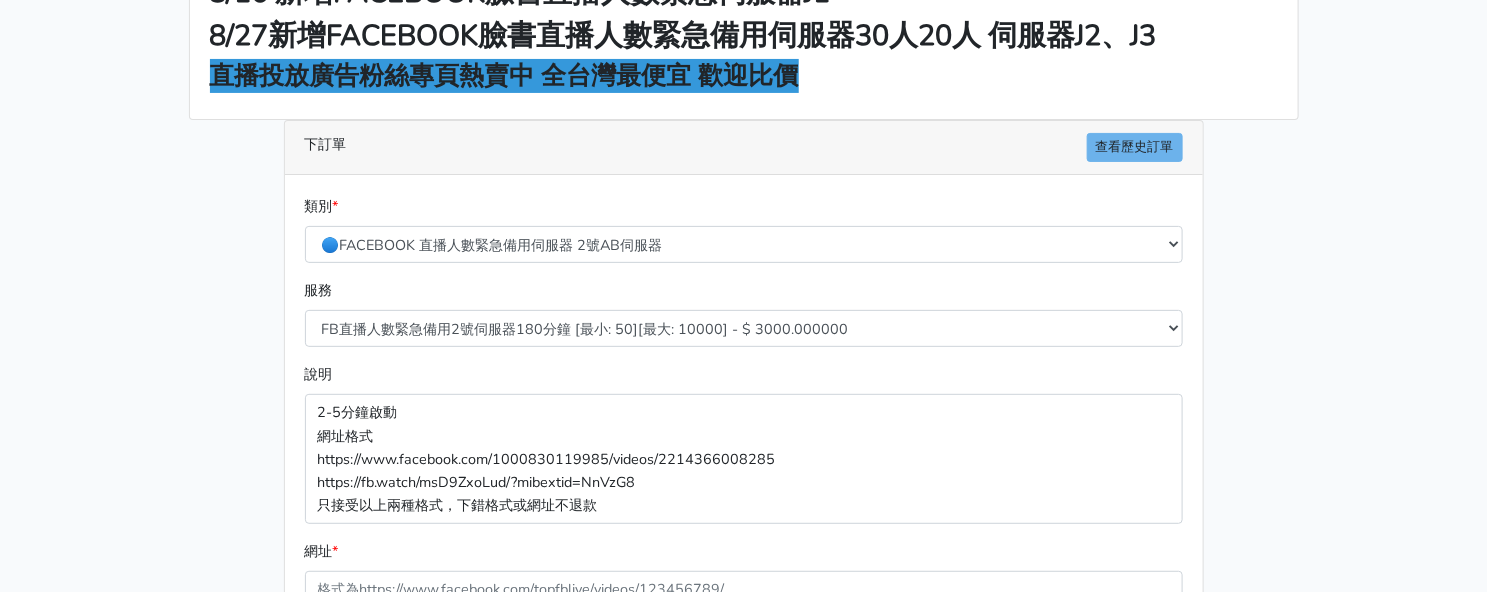 click on "8/16 新增FACEBOOK臉書直播人數緊急伺服器J1
8/27新增FACEBOOK臉書直播人數緊急備用伺服器30人20人 伺服器J2、J3
直播投放廣告粉絲專頁熱賣中 全台灣最便宜 歡迎比價
下訂單
查看歷史訂單
類別 *
🔵FACEBOOK 直播人數緊急備用伺服器 2號AB伺服器 🌕IG直播人數 * *" at bounding box center [744, 413] 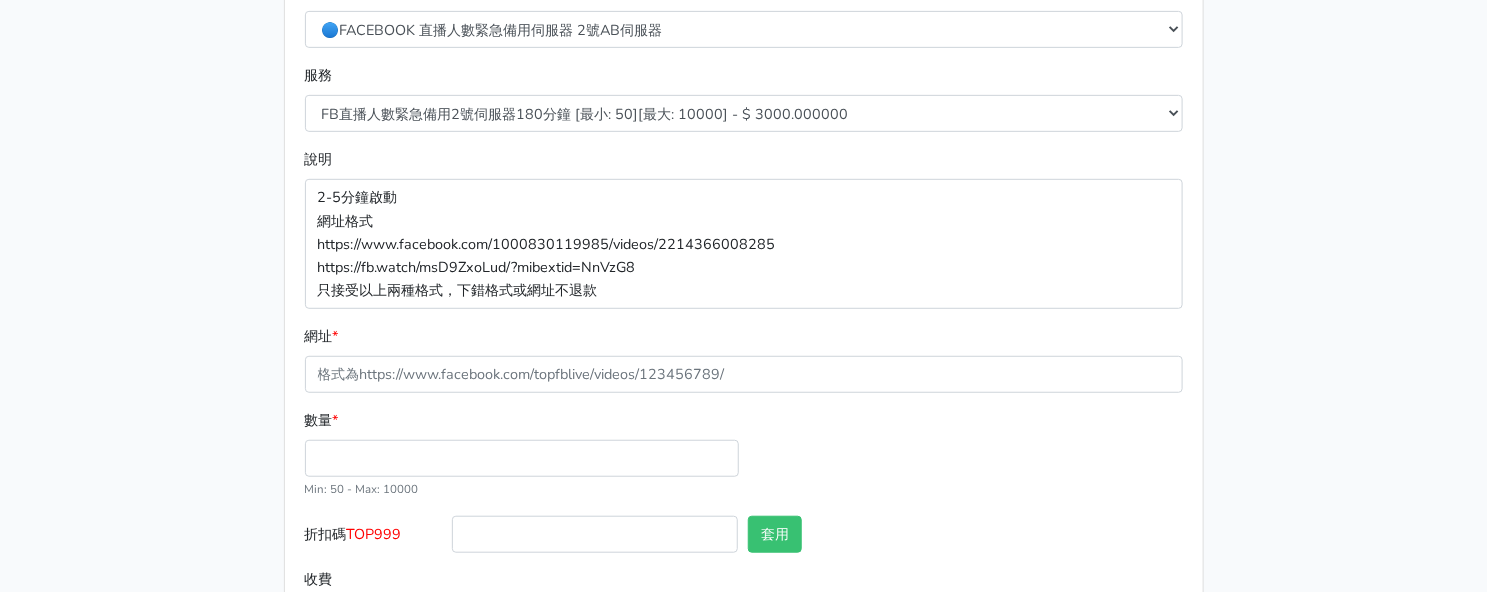 scroll, scrollTop: 427, scrollLeft: 0, axis: vertical 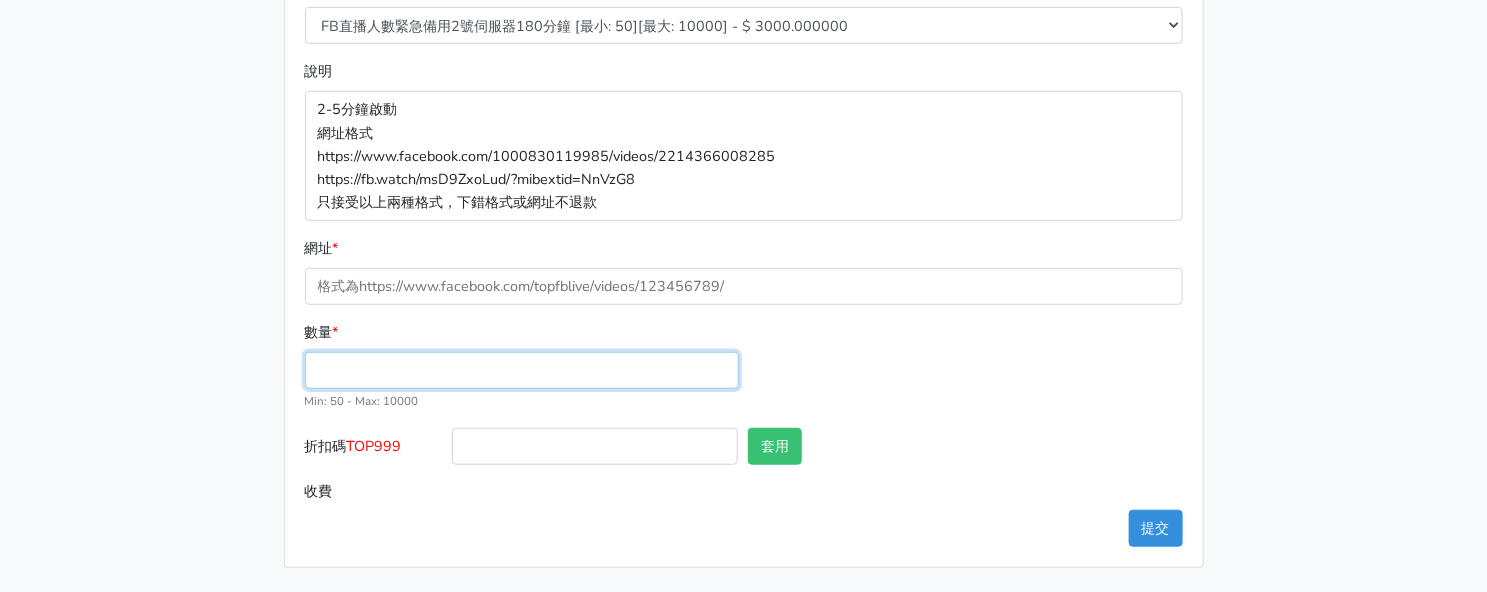 click on "數量 *" at bounding box center [522, 370] 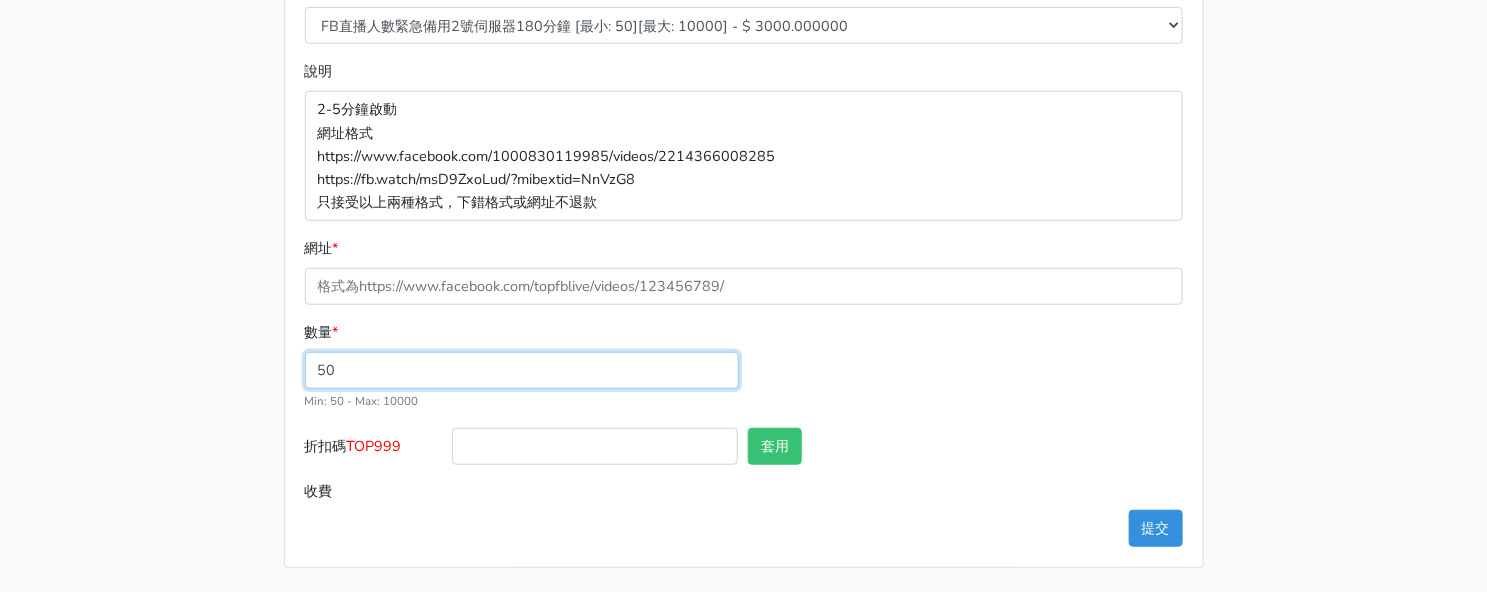 type on "50" 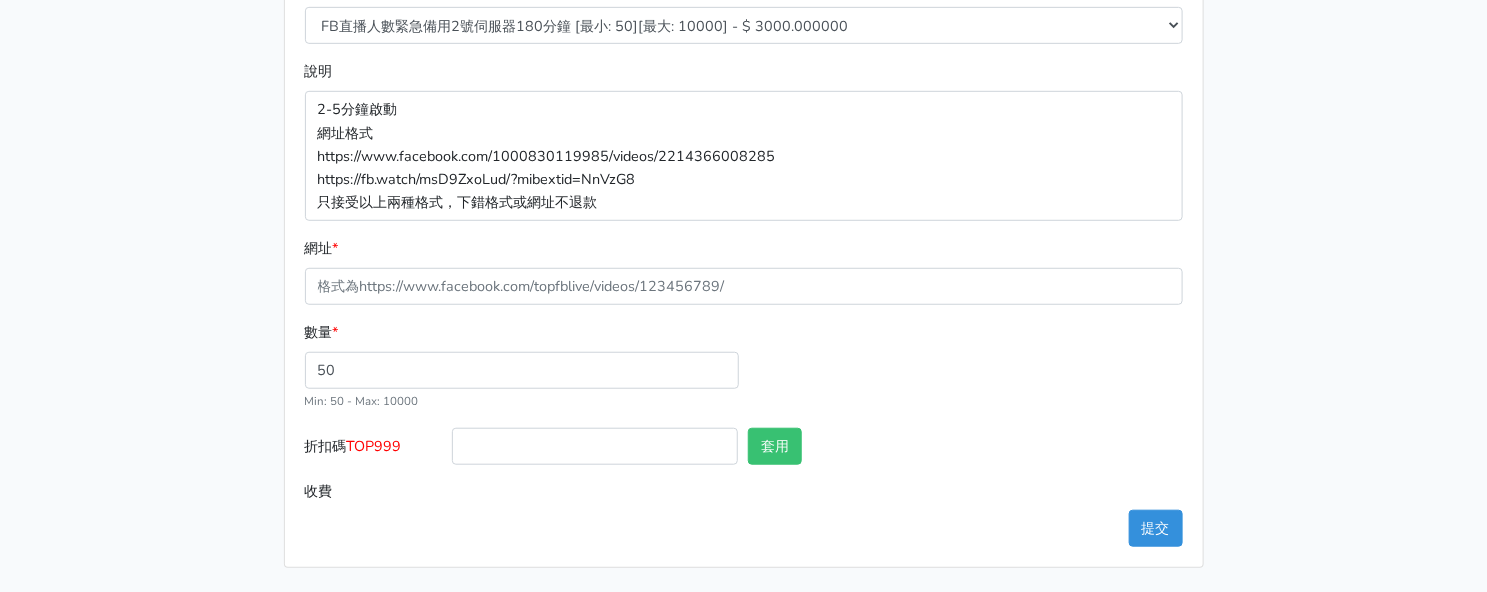 type on "150.000" 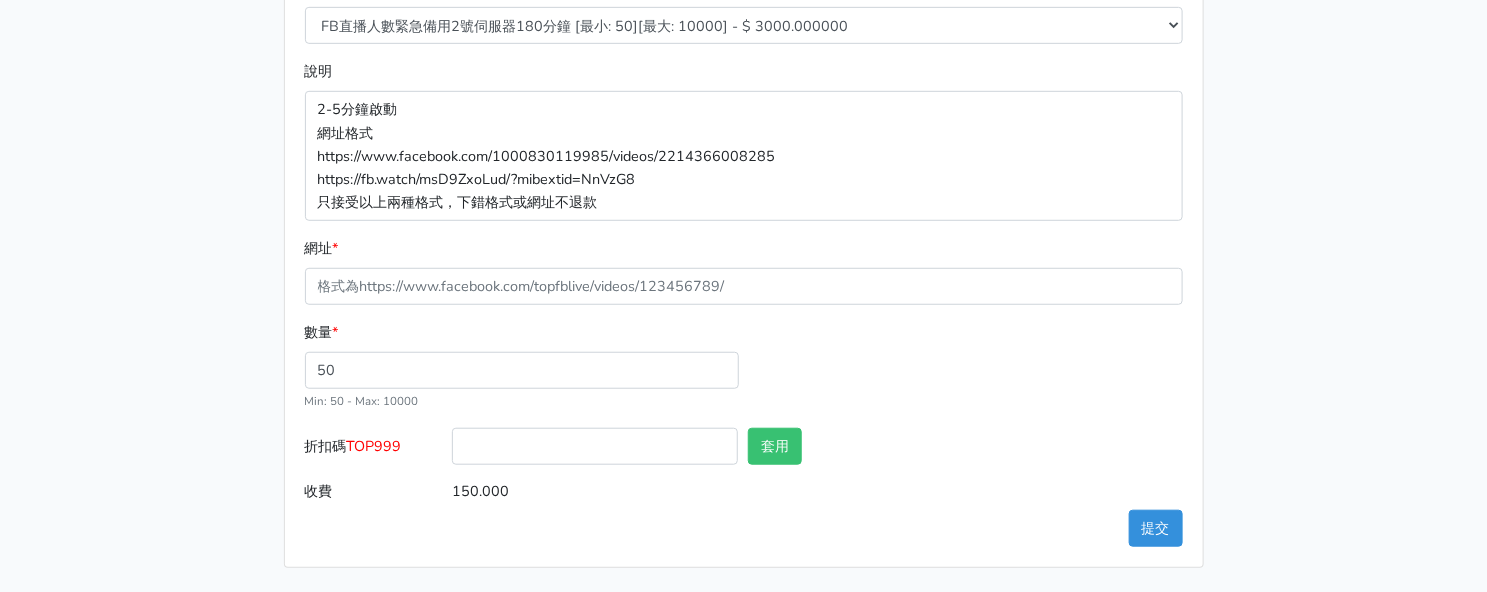 click on "8/16 新增FACEBOOK臉書直播人數緊急伺服器J1
8/27新增FACEBOOK臉書直播人數緊急備用伺服器30人20人 伺服器J2、J3
直播投放廣告粉絲專頁熱賣中 全台灣最便宜 歡迎比價
下訂單
查看歷史訂單
類別 *
🔵FACEBOOK 網軍專用貼文留言 安全保密  服務" at bounding box center [743, 110] 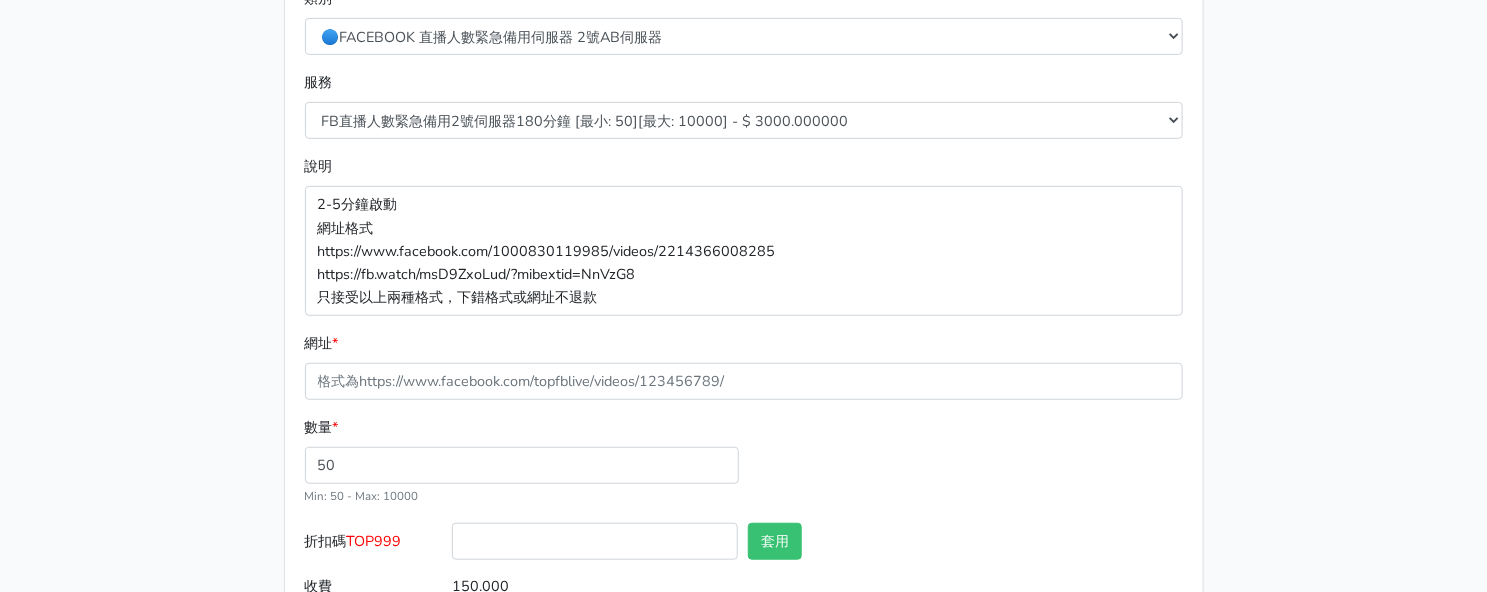 scroll, scrollTop: 177, scrollLeft: 0, axis: vertical 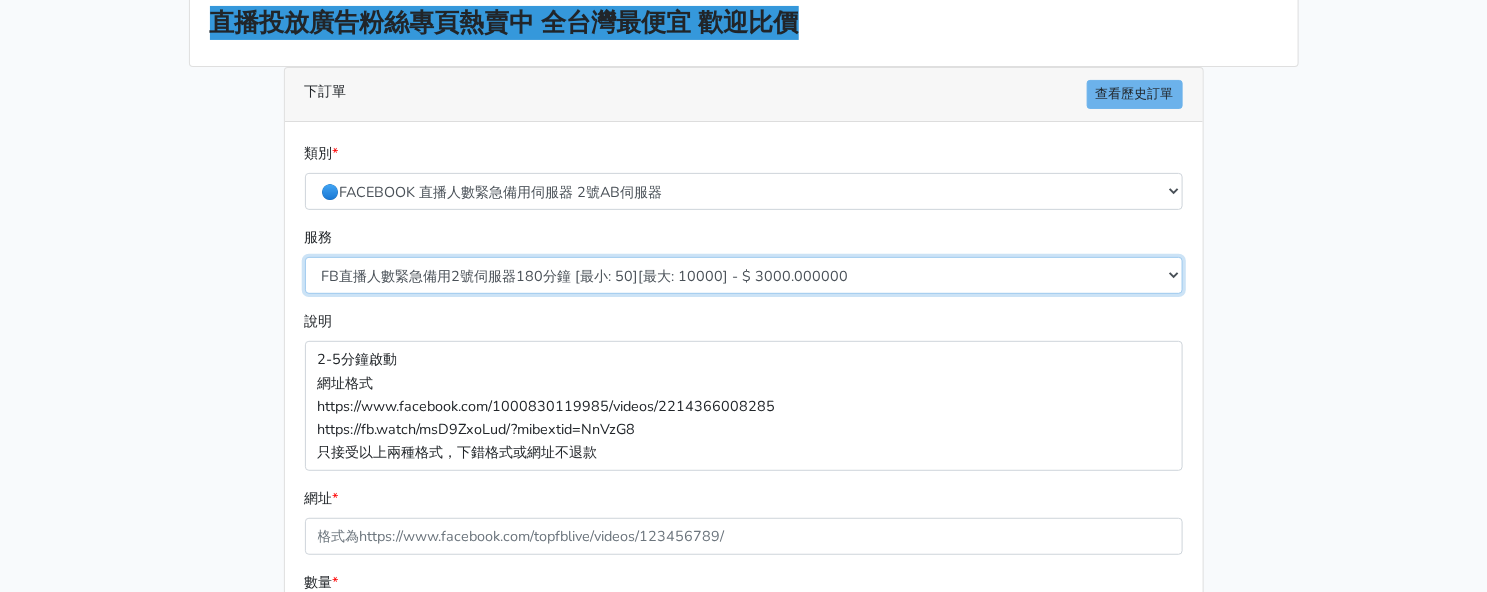 click on "FB直播人數緊急備用2號伺服器300分鐘 [最小: 50][最大: 10000] - $ 5000.000000 FB直播人數緊急備用2號伺服器60分鐘 [最小: 50][最大: 10000] - $ 1000.000000 FB直播人數緊急備用2號伺服器90分鐘 [最小: 50][最大: 10000] - $ 1500.000000 FB直播人數緊急備用2號伺服器120分鐘 [最小: 50][最大: 10000] - $ 2000.000000 FB直播人數緊急備用2號伺服器150分鐘 [最小: 50][最大: 10000] - $ 2500.000000 FB直播人數緊急備用2號伺服器180分鐘 [最小: 50][最大: 10000] - $ 3000.000000 FB直播人數緊急備用2號伺服器240分鐘 [最小: 50][最大: 10000] - $ 4000.000000 FB直播人數緊急備用2號伺服器360分鐘  [最小: 50][最大: 10000] - $ 6000.000000" at bounding box center (744, 275) 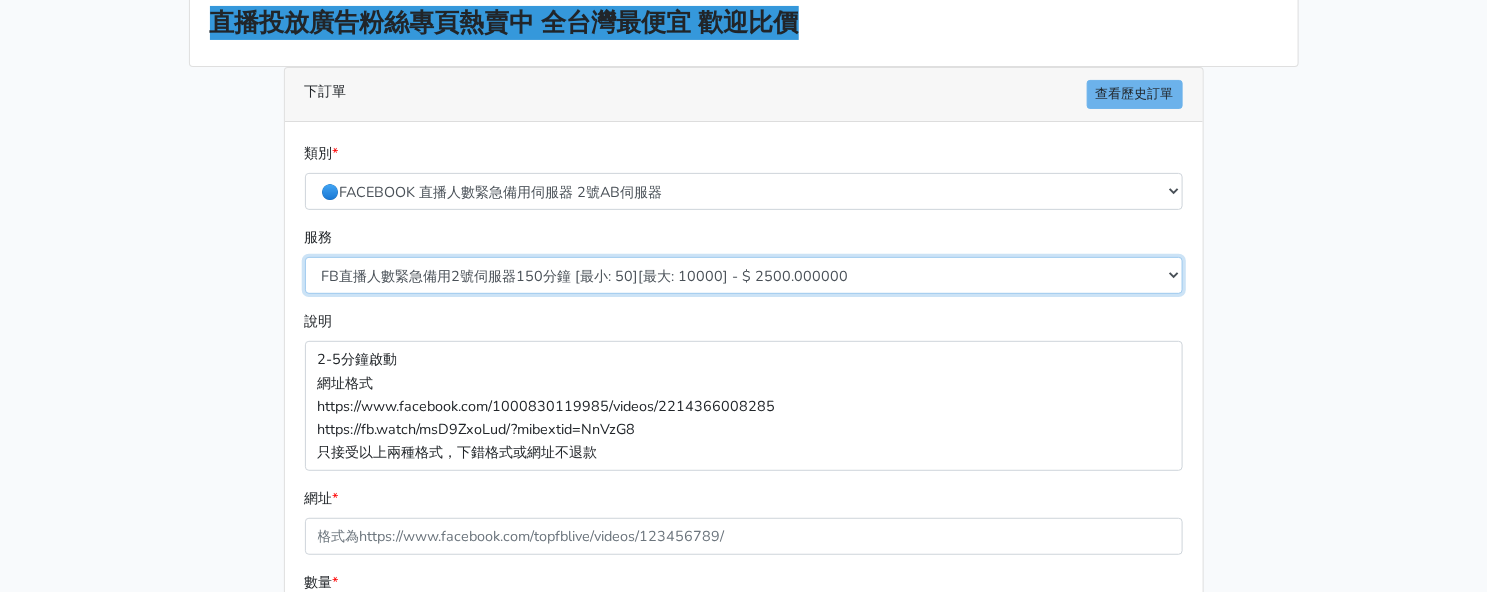 type on "125.000" 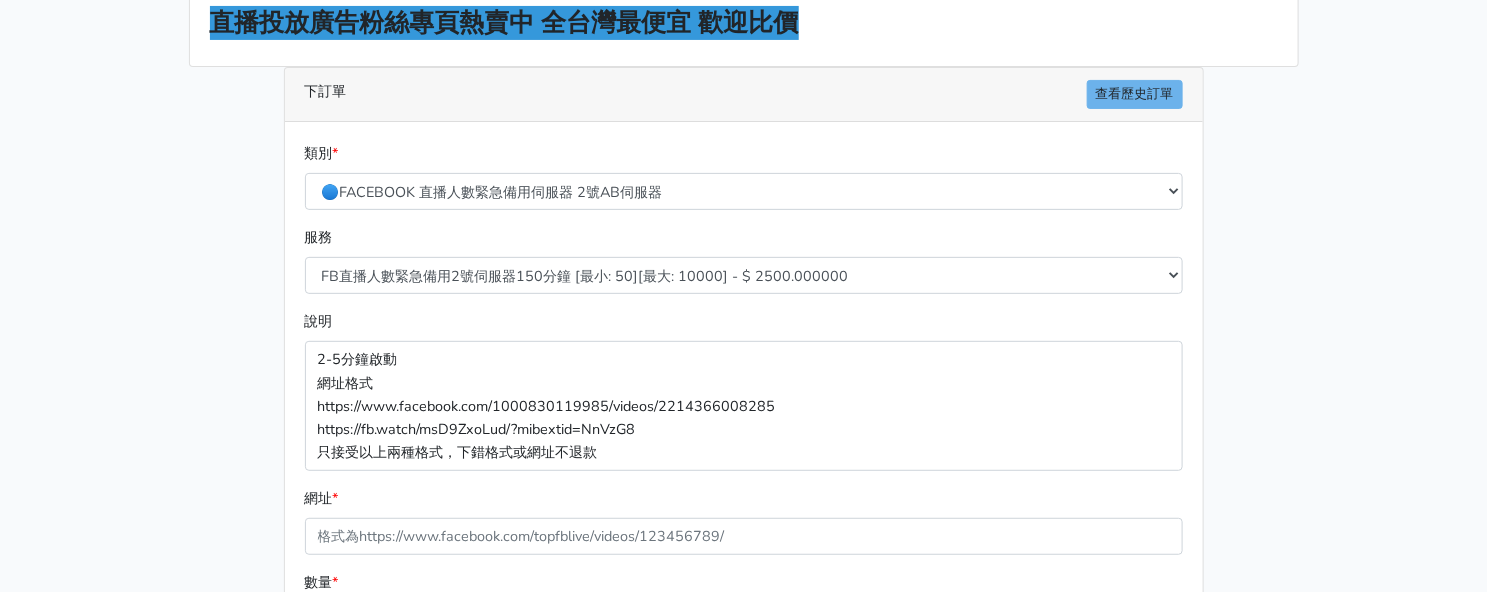 click on "8/16 新增FACEBOOK臉書直播人數緊急伺服器J1
8/27新增FACEBOOK臉書直播人數緊急備用伺服器30人20人 伺服器J2、J3
直播投放廣告粉絲專頁熱賣中 全台灣最便宜 歡迎比價
下訂單
查看歷史訂單
類別 *
🔵FACEBOOK 直播人數緊急備用伺服器 2號AB伺服器 🌕IG直播人數 * *" at bounding box center [744, 360] 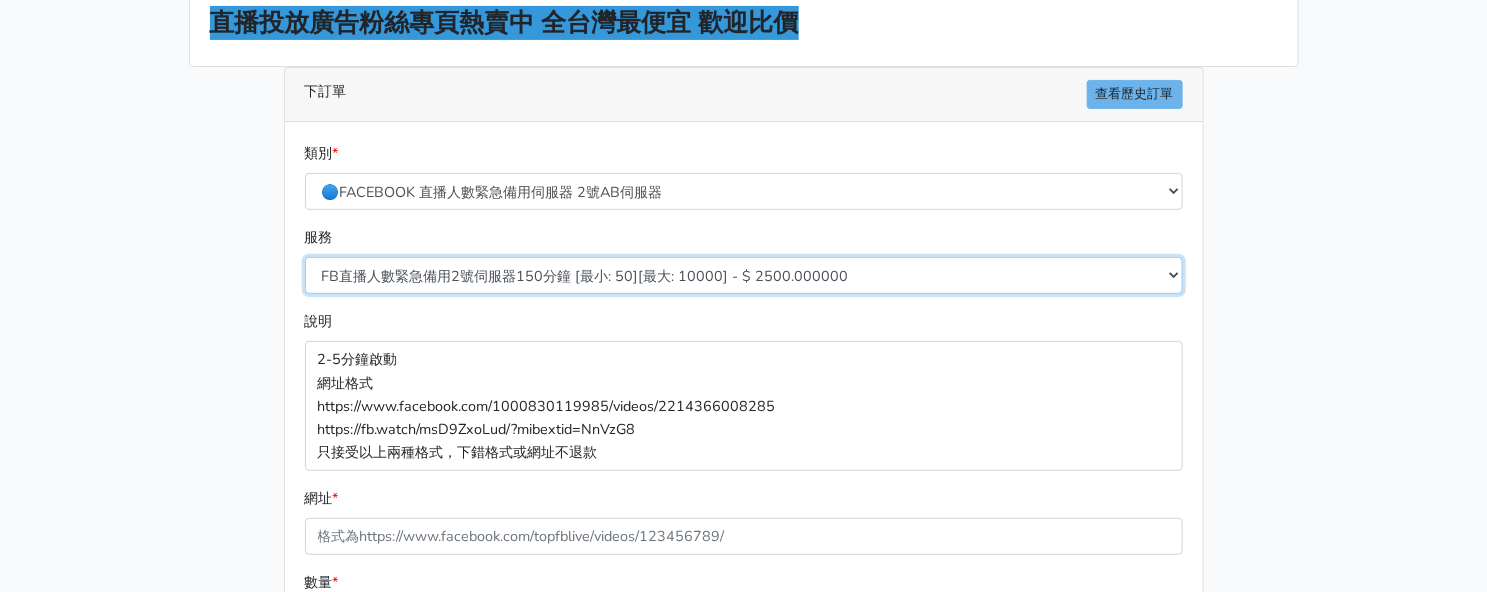 click on "FB直播人數緊急備用2號伺服器300分鐘 [最小: 50][最大: 10000] - $ 5000.000000 FB直播人數緊急備用2號伺服器60分鐘 [最小: 50][最大: 10000] - $ 1000.000000 FB直播人數緊急備用2號伺服器90分鐘 [最小: 50][最大: 10000] - $ 1500.000000 FB直播人數緊急備用2號伺服器120分鐘 [最小: 50][最大: 10000] - $ 2000.000000 FB直播人數緊急備用2號伺服器150分鐘 [最小: 50][最大: 10000] - $ 2500.000000 FB直播人數緊急備用2號伺服器180分鐘 [最小: 50][最大: 10000] - $ 3000.000000 FB直播人數緊急備用2號伺服器240分鐘 [最小: 50][最大: 10000] - $ 4000.000000 FB直播人數緊急備用2號伺服器360分鐘  [最小: 50][最大: 10000] - $ 6000.000000" at bounding box center [744, 275] 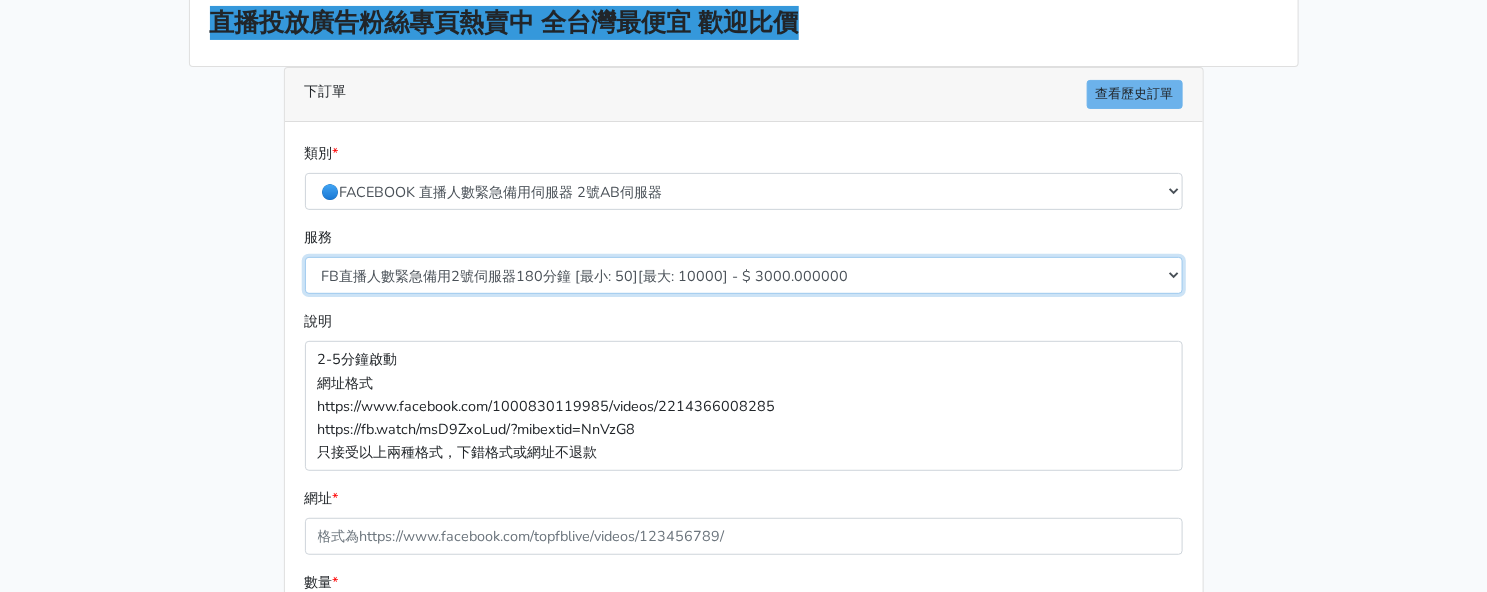 click on "FB直播人數緊急備用2號伺服器300分鐘 [最小: 50][最大: 10000] - $ 5000.000000 FB直播人數緊急備用2號伺服器60分鐘 [最小: 50][最大: 10000] - $ 1000.000000 FB直播人數緊急備用2號伺服器90分鐘 [最小: 50][最大: 10000] - $ 1500.000000 FB直播人數緊急備用2號伺服器120分鐘 [最小: 50][最大: 10000] - $ 2000.000000 FB直播人數緊急備用2號伺服器150分鐘 [最小: 50][最大: 10000] - $ 2500.000000 FB直播人數緊急備用2號伺服器180分鐘 [最小: 50][最大: 10000] - $ 3000.000000 FB直播人數緊急備用2號伺服器240分鐘 [最小: 50][最大: 10000] - $ 4000.000000 FB直播人數緊急備用2號伺服器360分鐘  [最小: 50][最大: 10000] - $ 6000.000000" at bounding box center [744, 275] 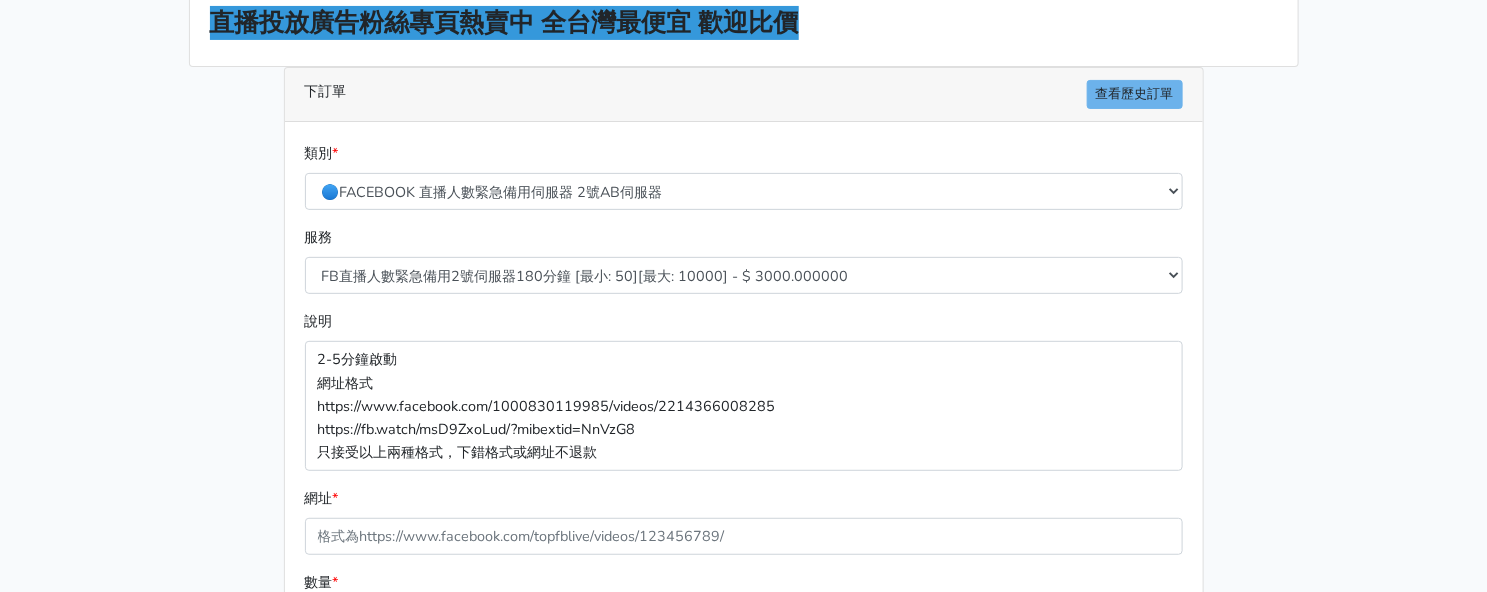 click on "8/16 新增FACEBOOK臉書直播人數緊急伺服器J1
8/27新增FACEBOOK臉書直播人數緊急備用伺服器30人20人 伺服器J2、J3
直播投放廣告粉絲專頁熱賣中 全台灣最便宜 歡迎比價
下訂單
查看歷史訂單
類別 *
🔵FACEBOOK 直播人數緊急備用伺服器 2號AB伺服器 🌕IG直播人數 * *" at bounding box center [744, 360] 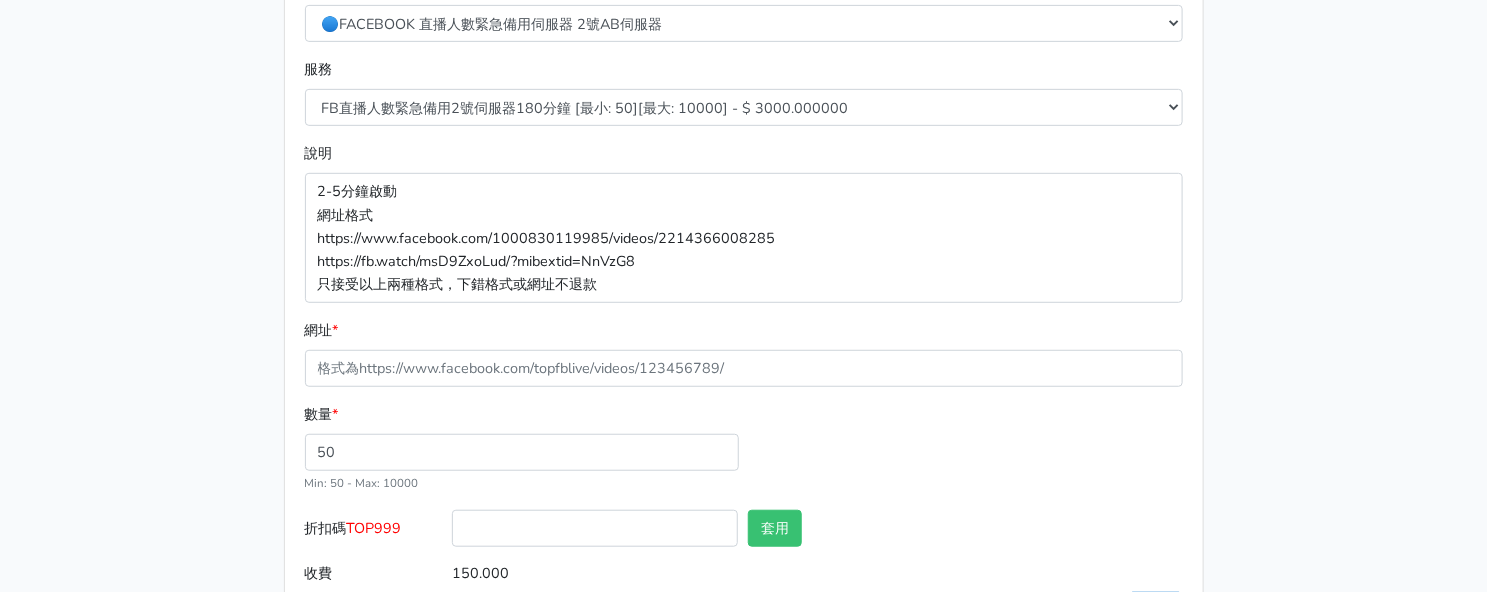 scroll, scrollTop: 427, scrollLeft: 0, axis: vertical 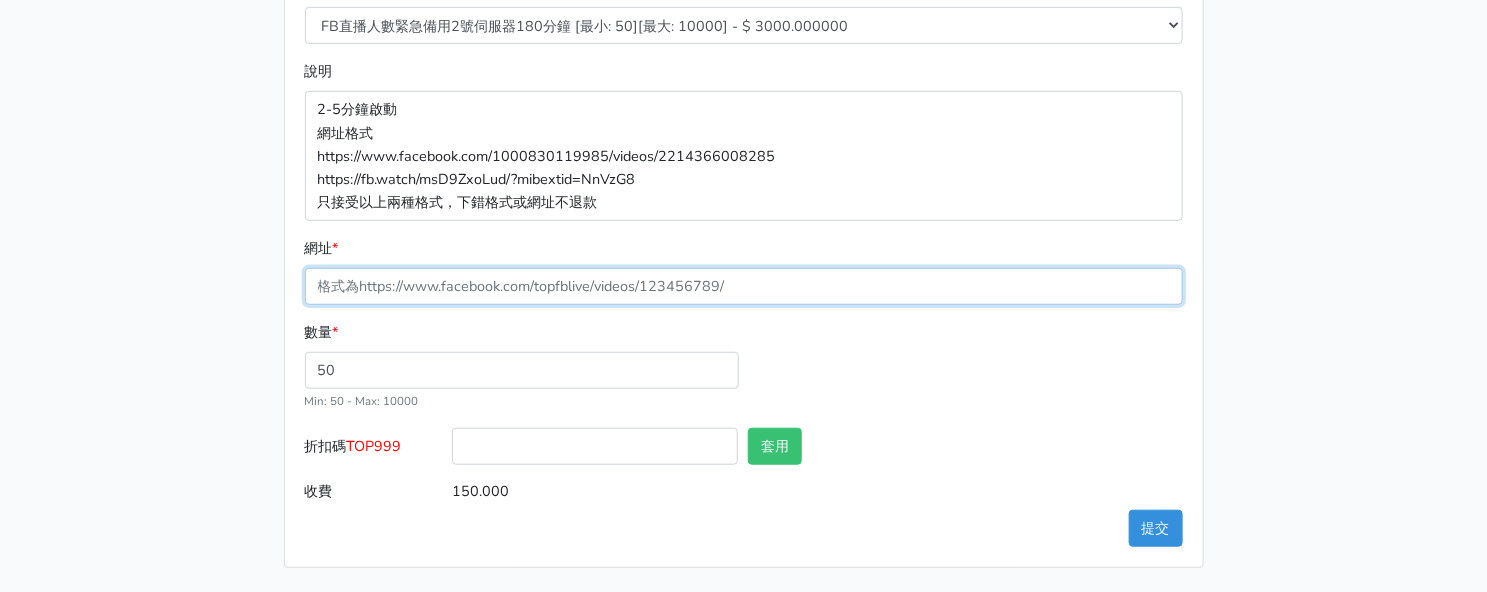 drag, startPoint x: 554, startPoint y: 281, endPoint x: 545, endPoint y: 314, distance: 34.20526 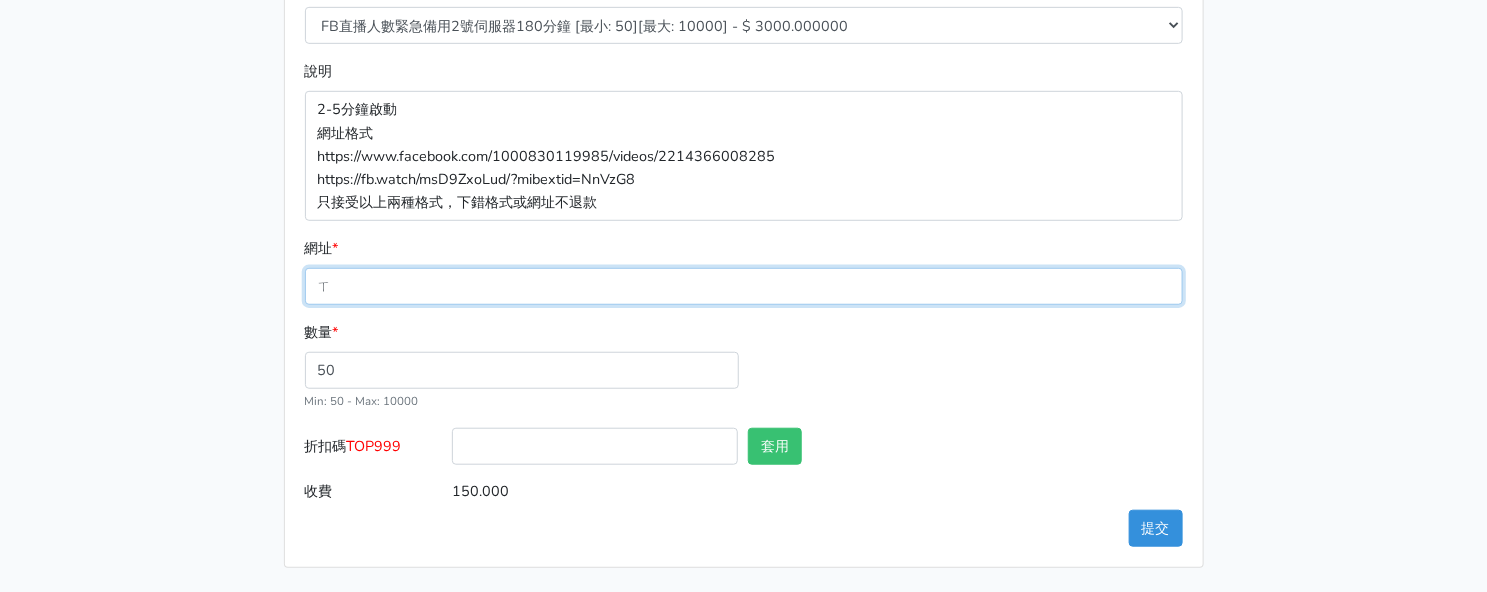paste on "https://www.facebook.com/100083399346069/videos/932643319041371" 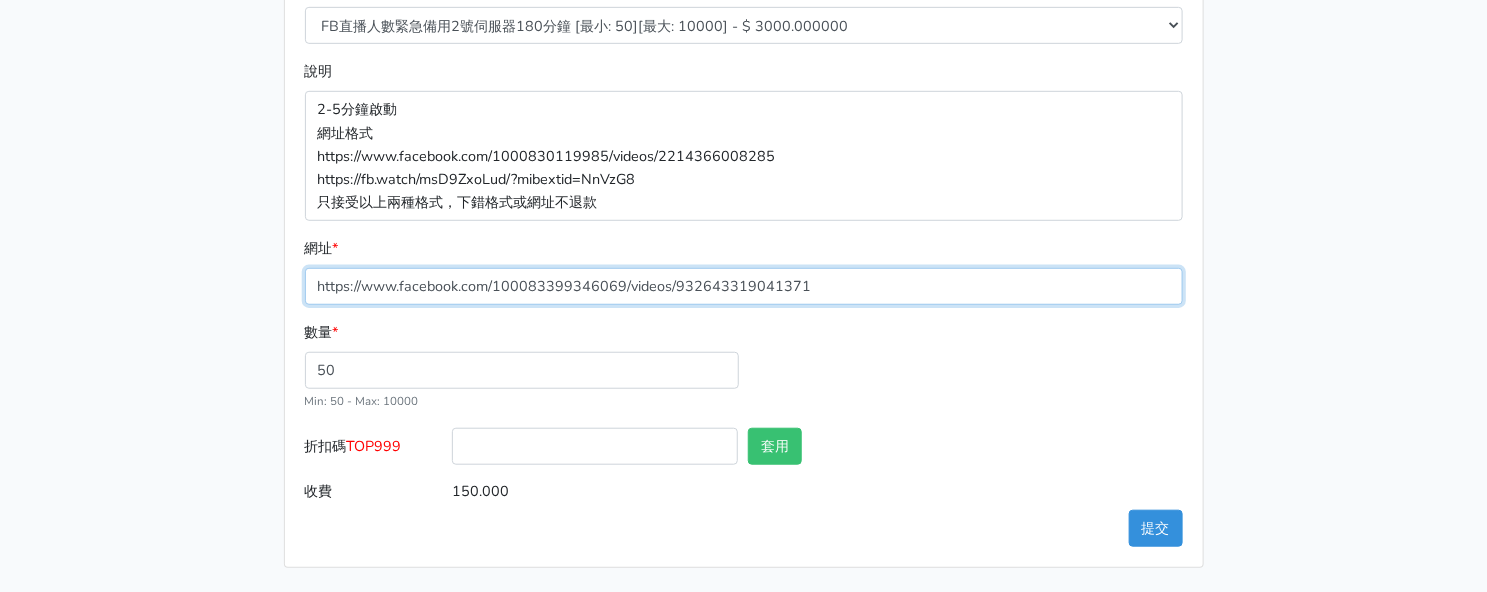 type on "https://www.facebook.com/100083399346069/videos/932643319041371" 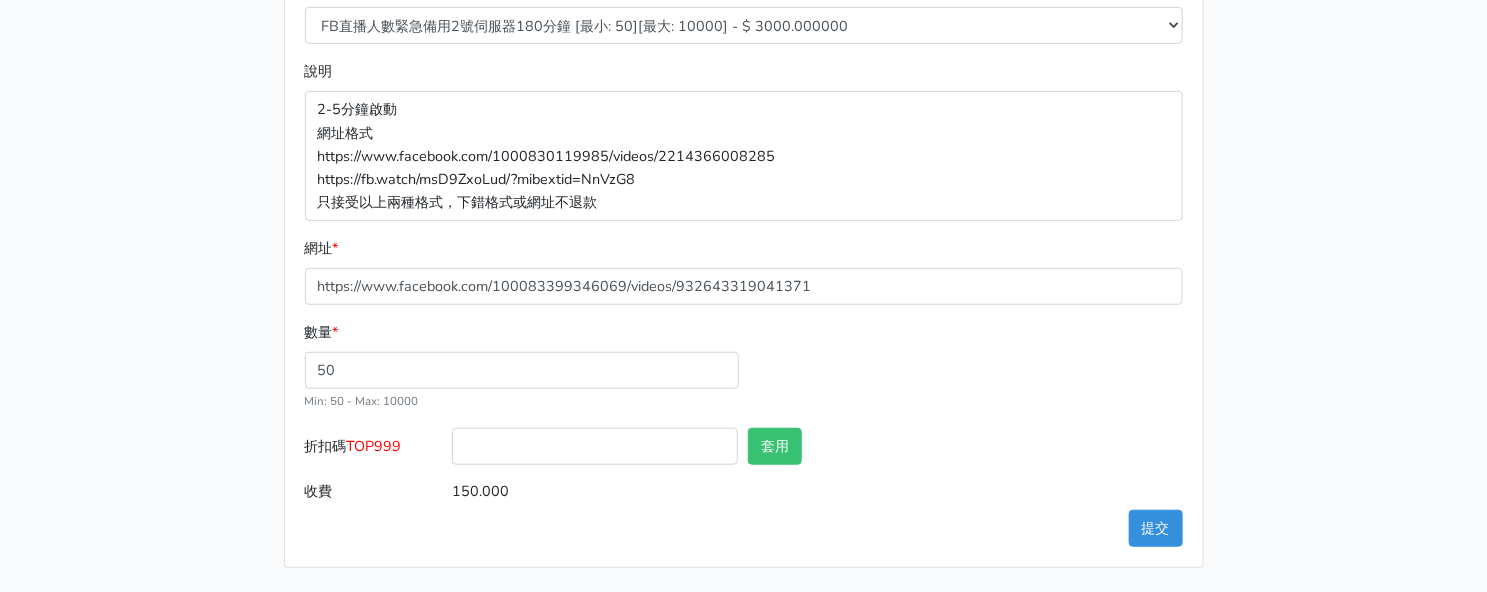 click on "TOP999" at bounding box center [374, 446] 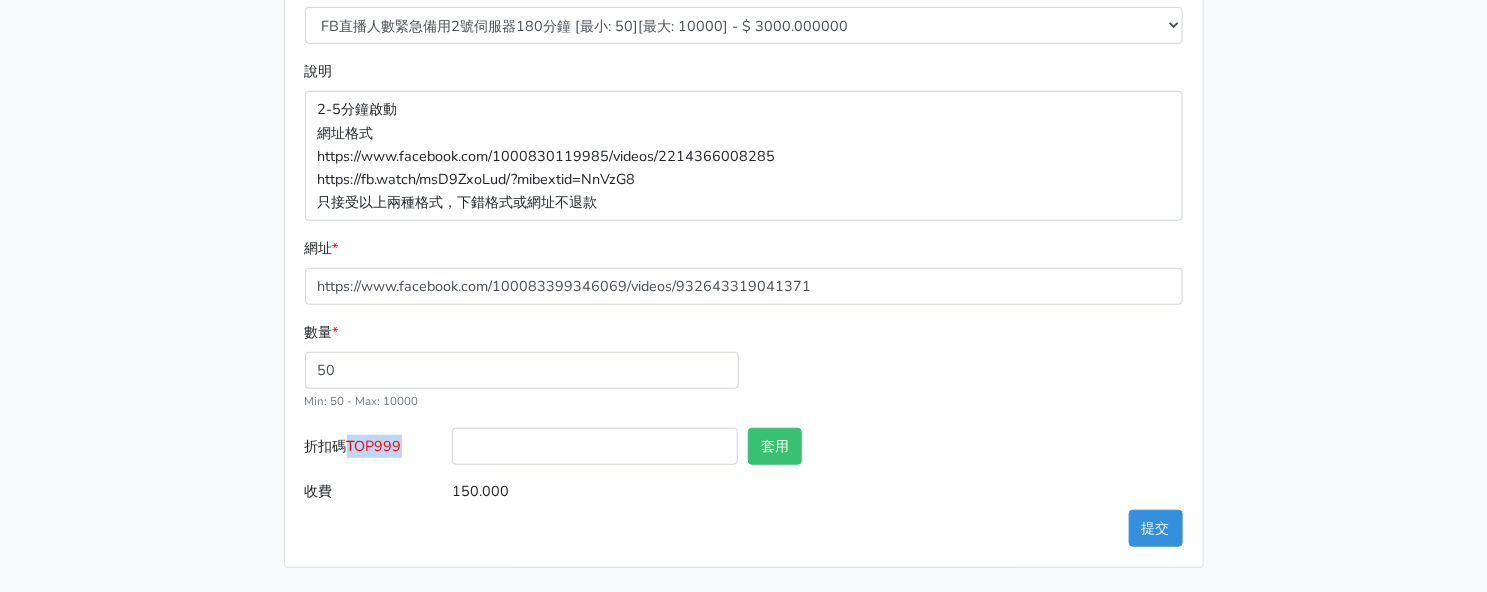 click on "TOP999" at bounding box center [374, 446] 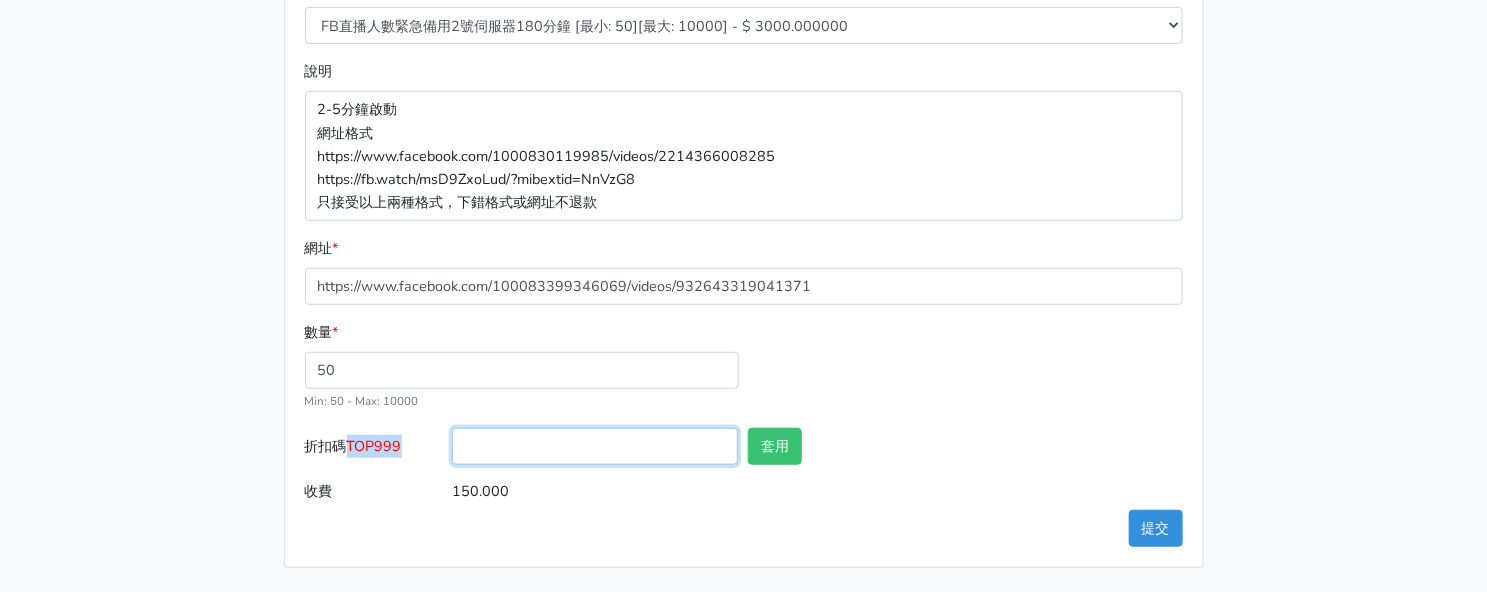 drag, startPoint x: 497, startPoint y: 452, endPoint x: 723, endPoint y: 451, distance: 226.00221 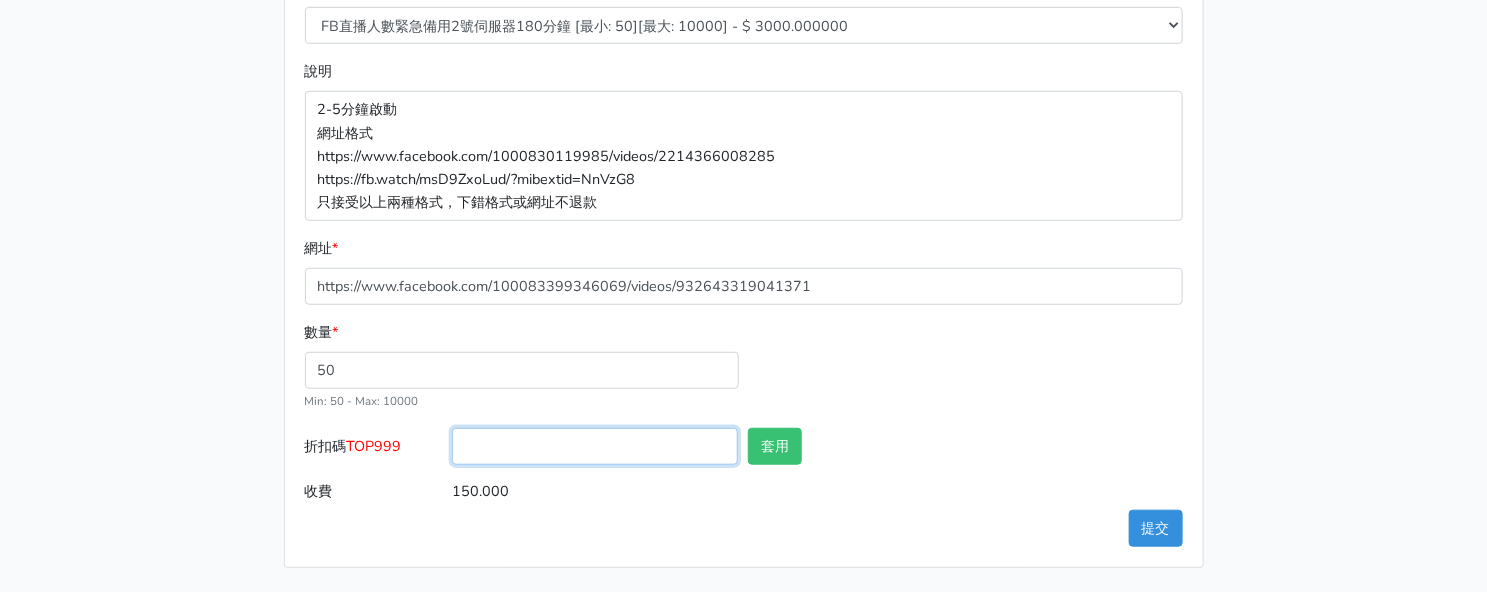 paste on "TOP999" 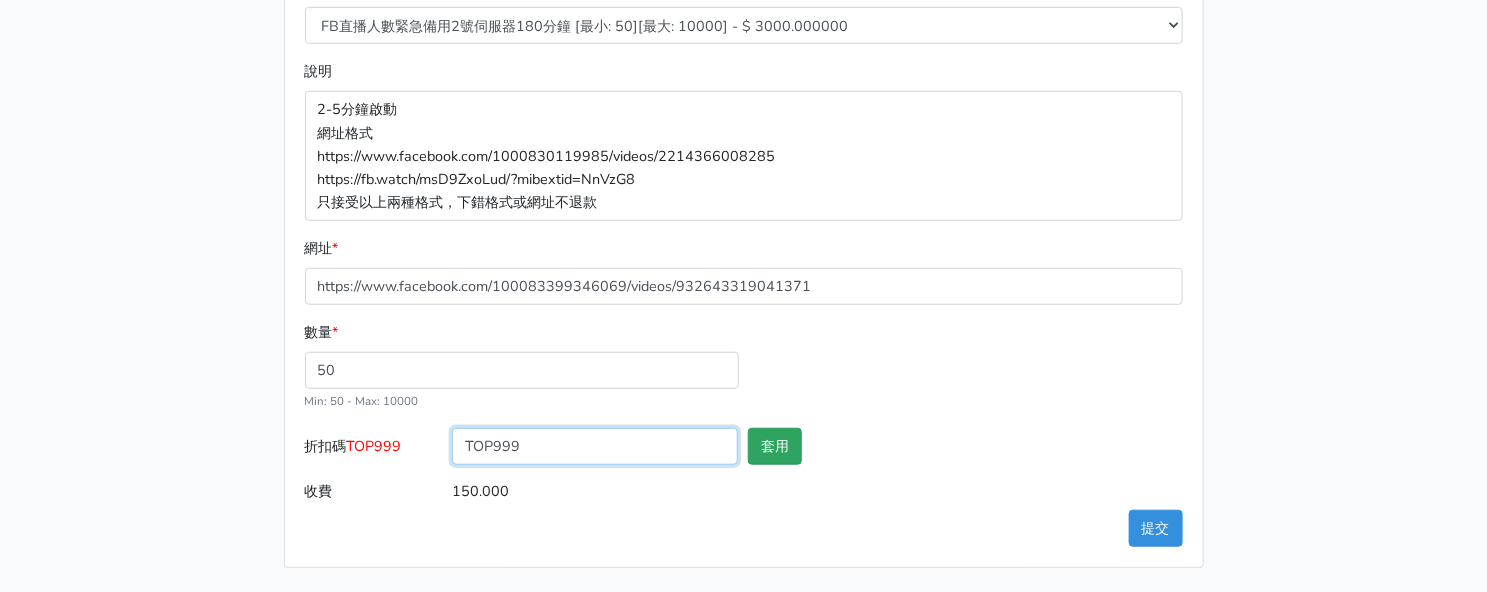 type on "TOP999" 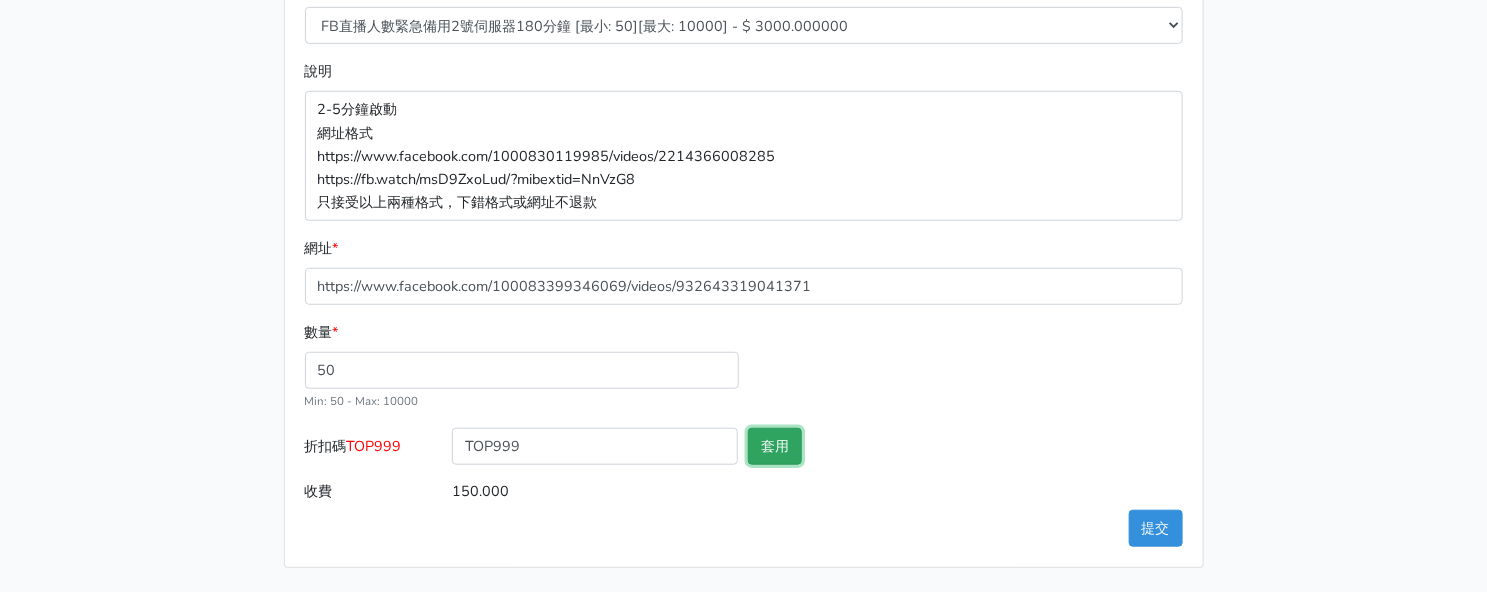 click on "套用" at bounding box center (775, 446) 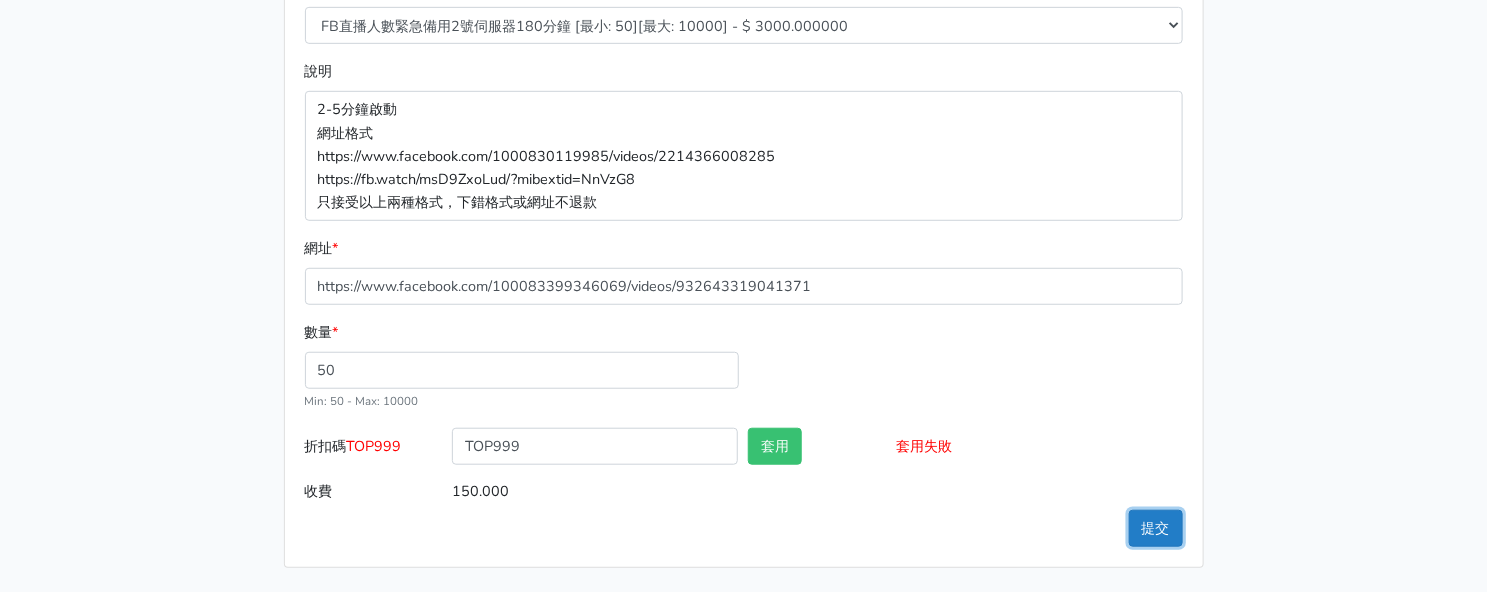 click on "提交" at bounding box center (1156, 528) 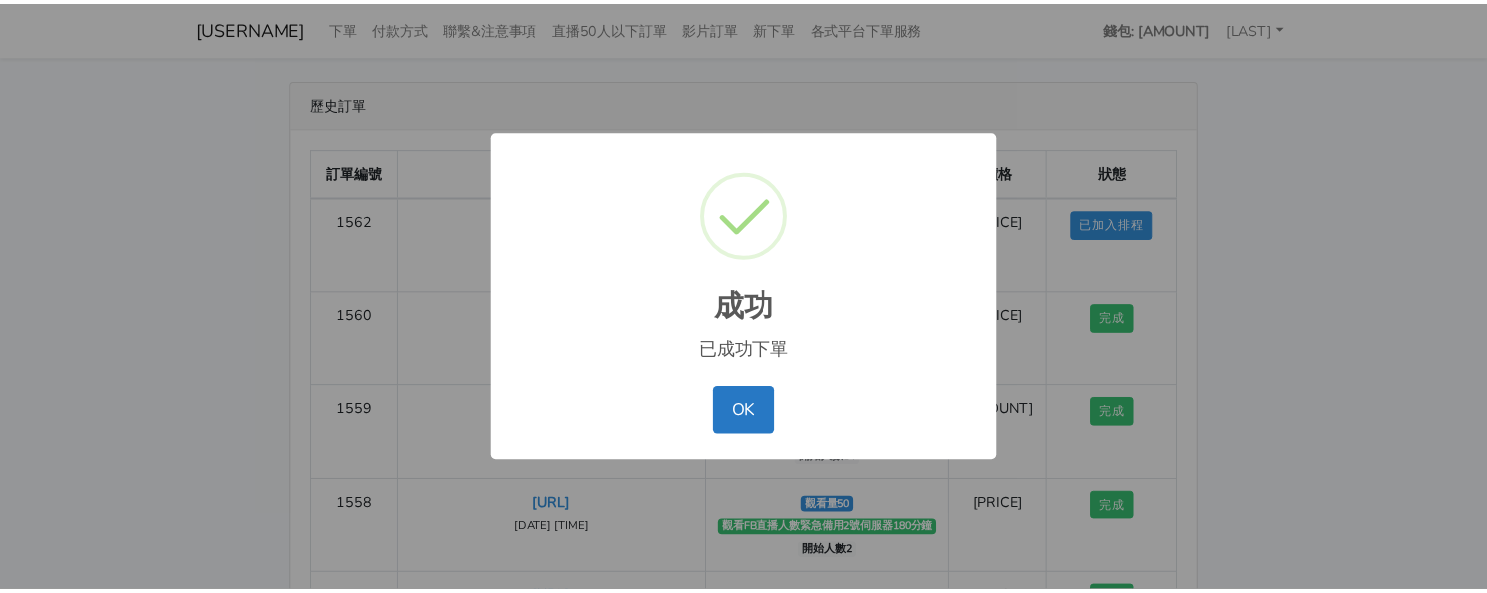 scroll, scrollTop: 0, scrollLeft: 0, axis: both 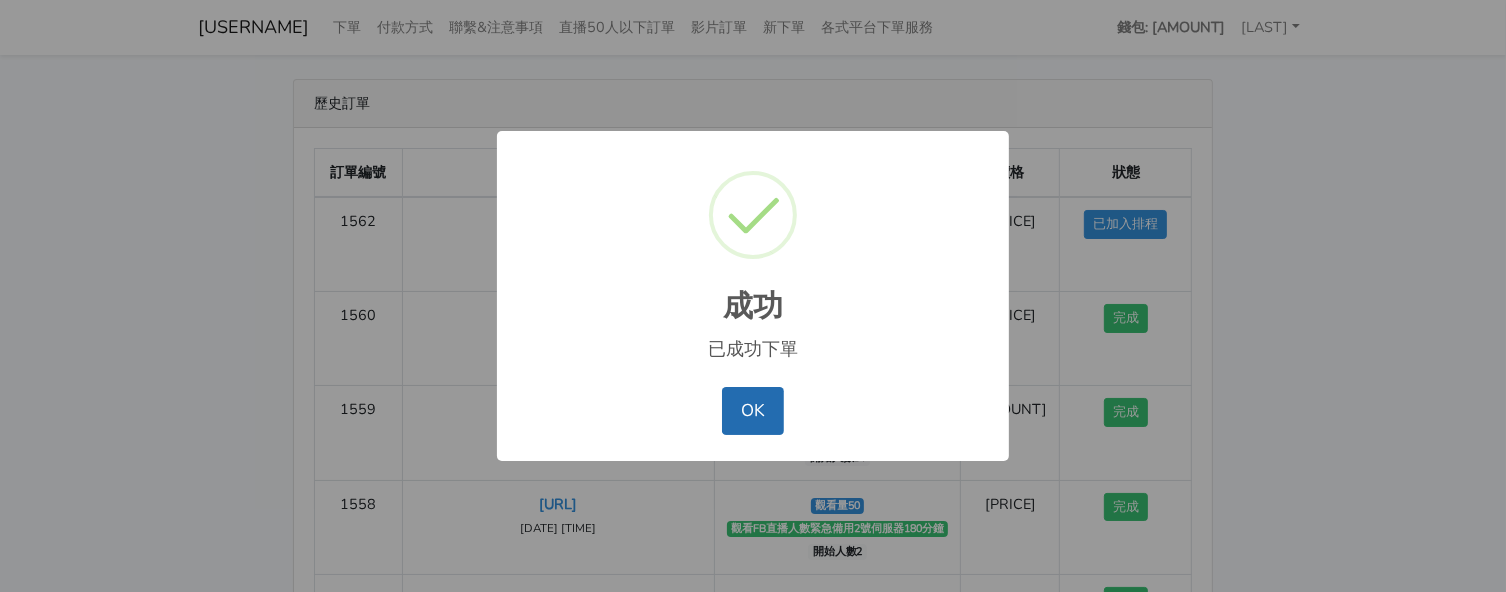 click on "OK" at bounding box center [752, 411] 